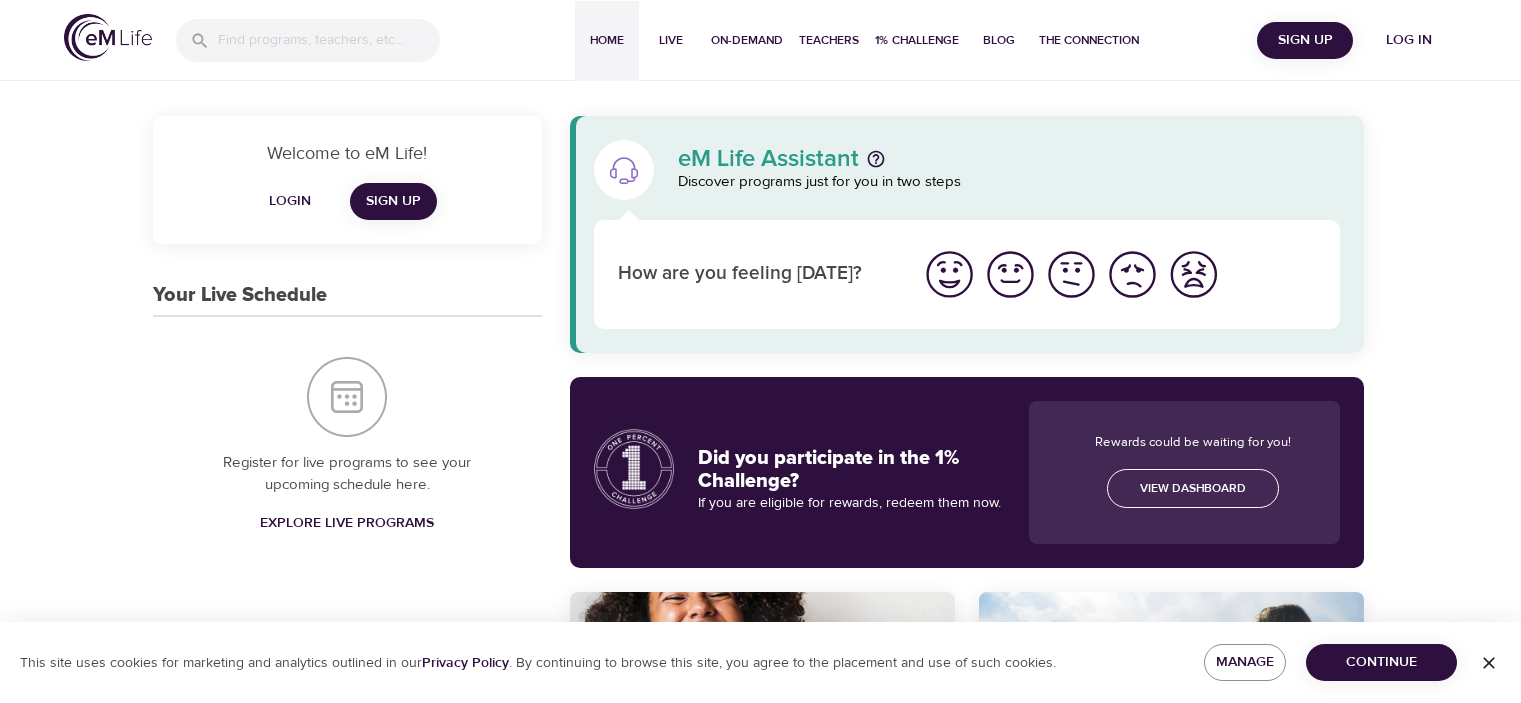 scroll, scrollTop: 0, scrollLeft: 0, axis: both 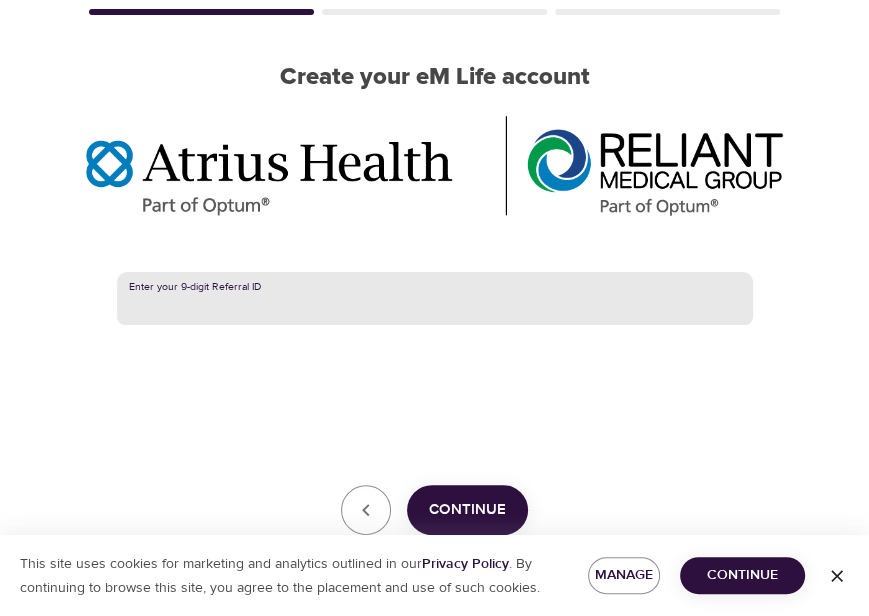 click at bounding box center (435, 299) 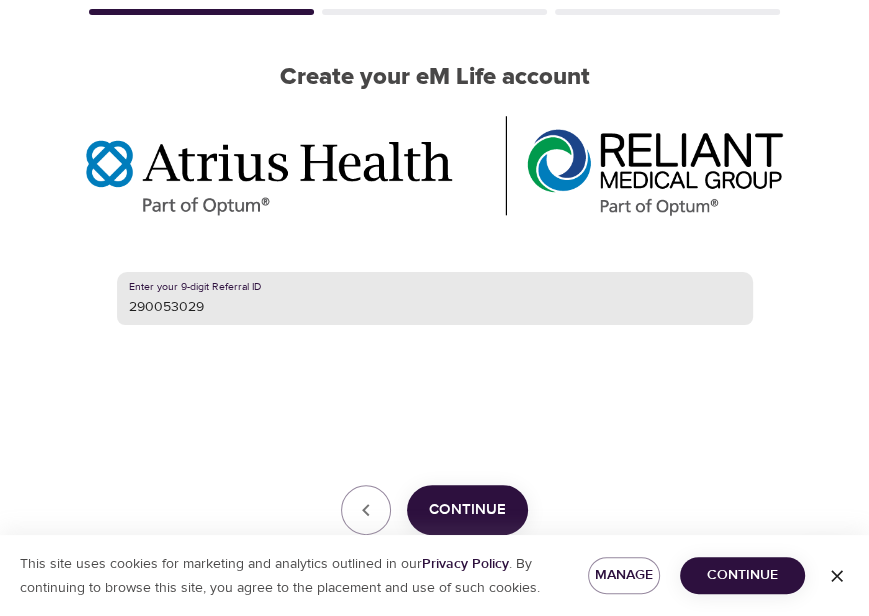 type on "290053029" 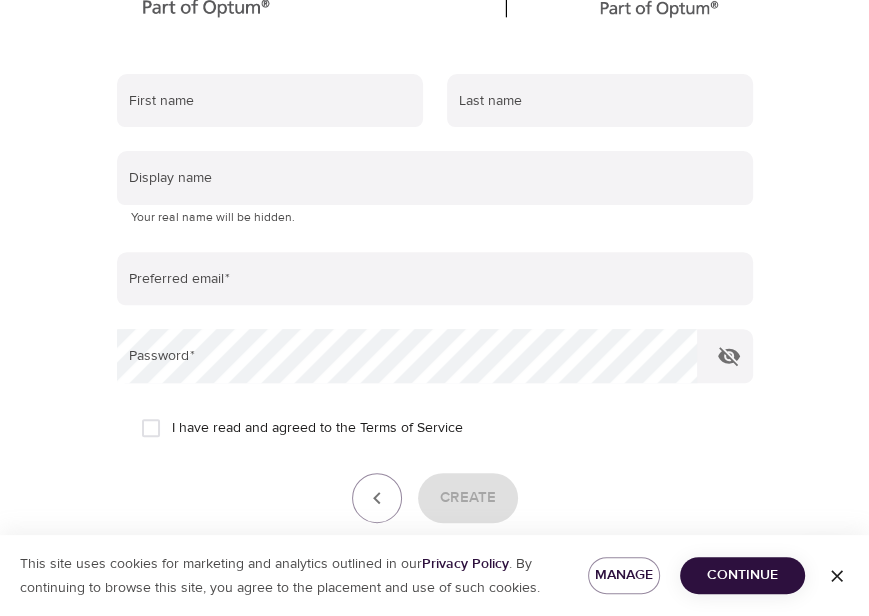 scroll, scrollTop: 421, scrollLeft: 0, axis: vertical 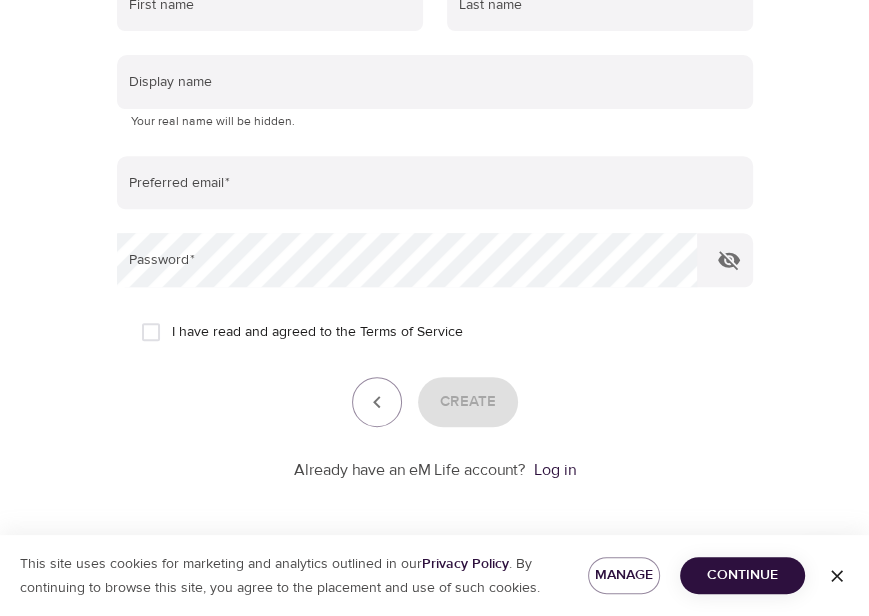 click on "I have read and agreed to the    Terms of Service" at bounding box center [151, 332] 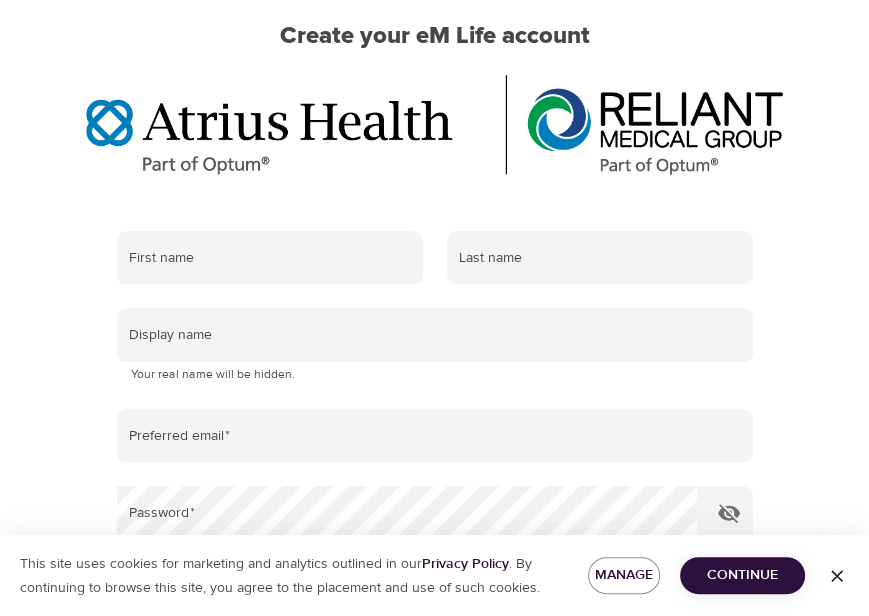 scroll, scrollTop: 172, scrollLeft: 0, axis: vertical 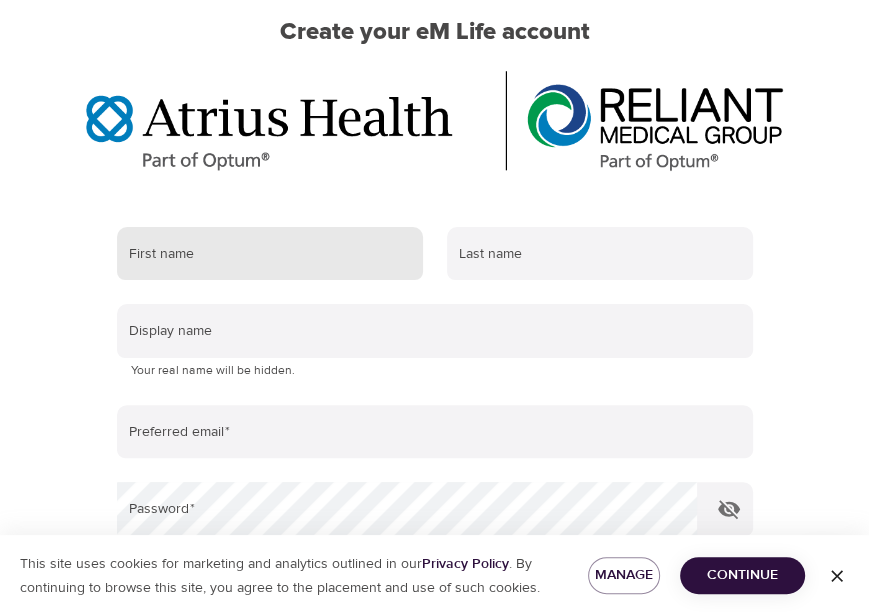 click at bounding box center [270, 254] 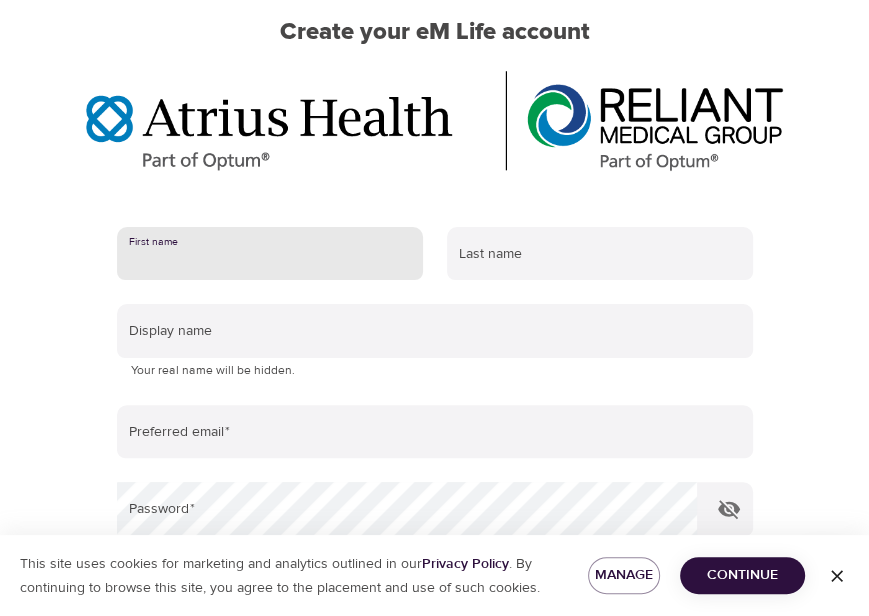 type on "Giovanni" 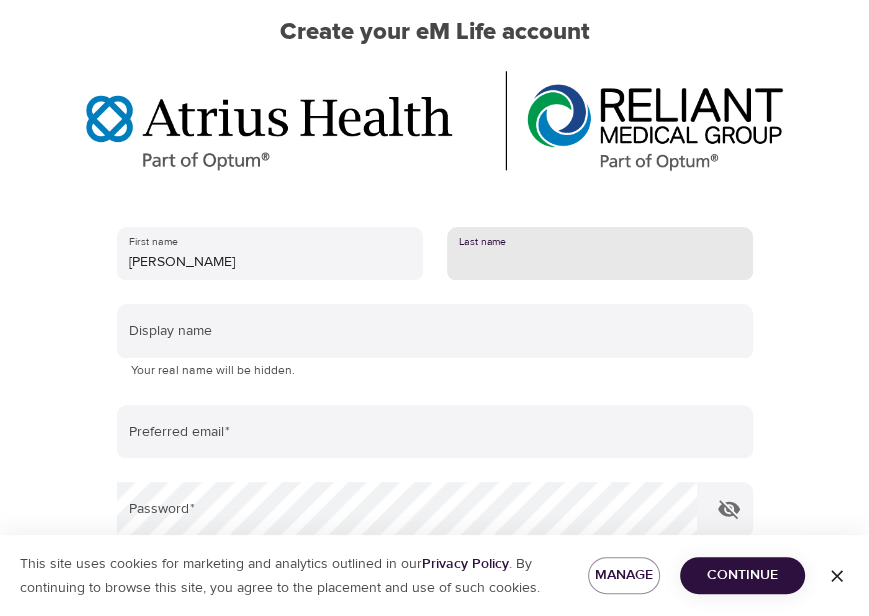 click at bounding box center (600, 254) 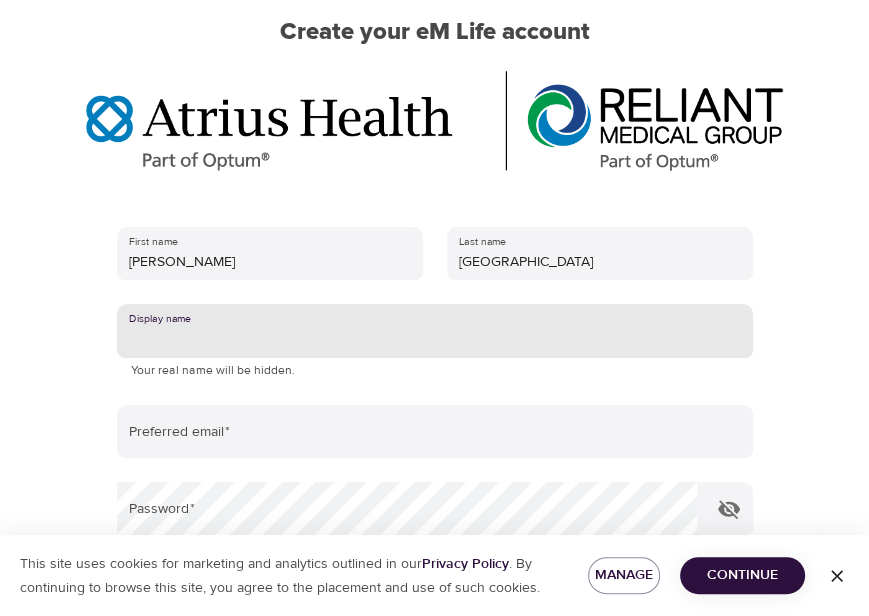 click at bounding box center (435, 331) 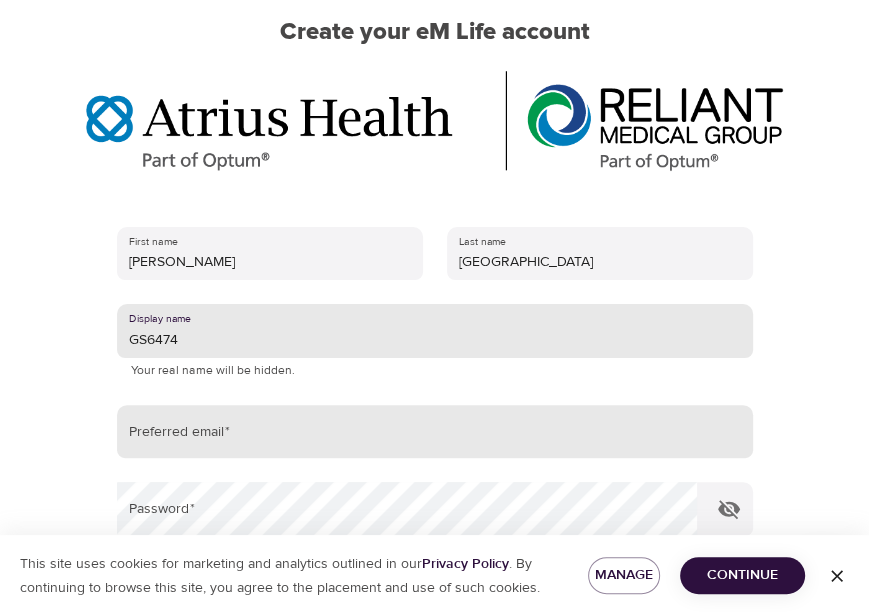 click at bounding box center (435, 432) 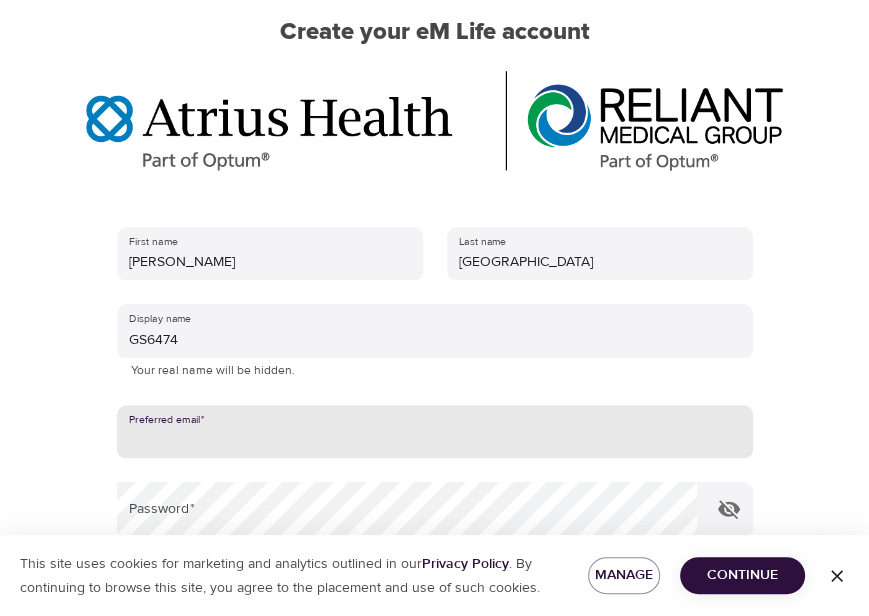 type on "Giovannisal6474@gmail.com" 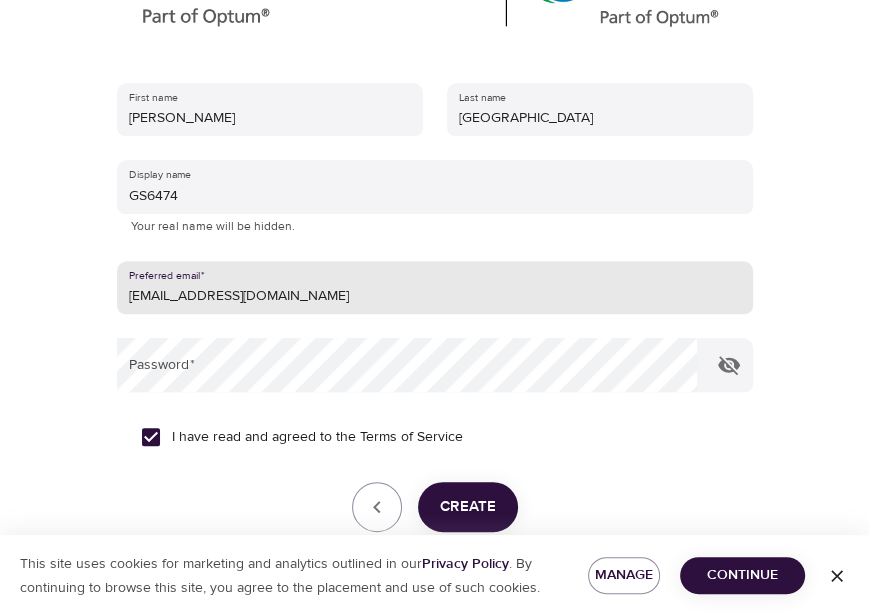 scroll, scrollTop: 317, scrollLeft: 0, axis: vertical 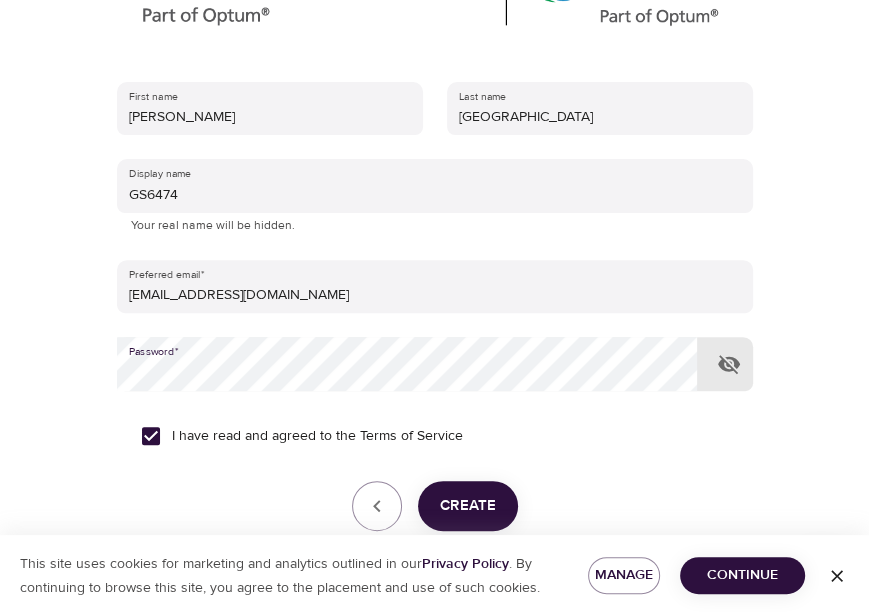 click on "Create" at bounding box center (468, 506) 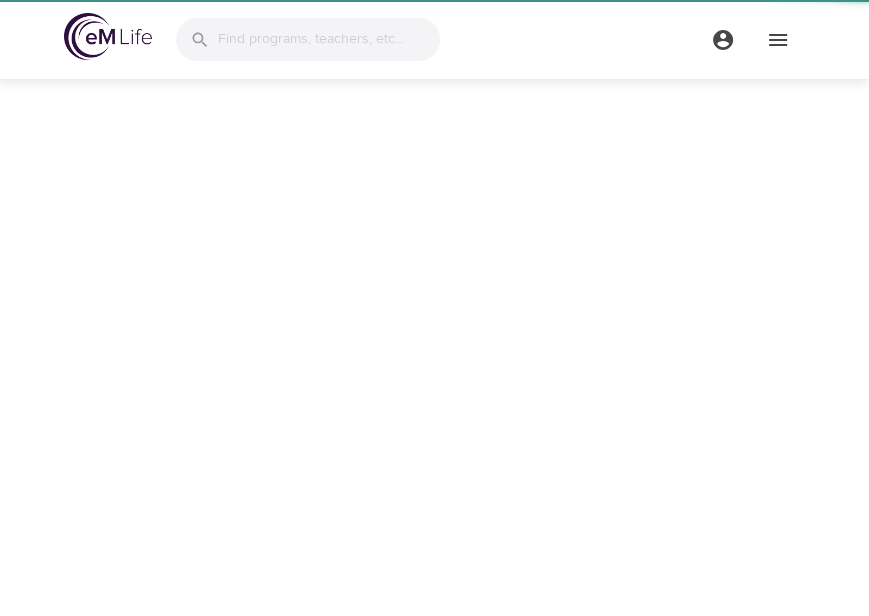 scroll, scrollTop: 0, scrollLeft: 0, axis: both 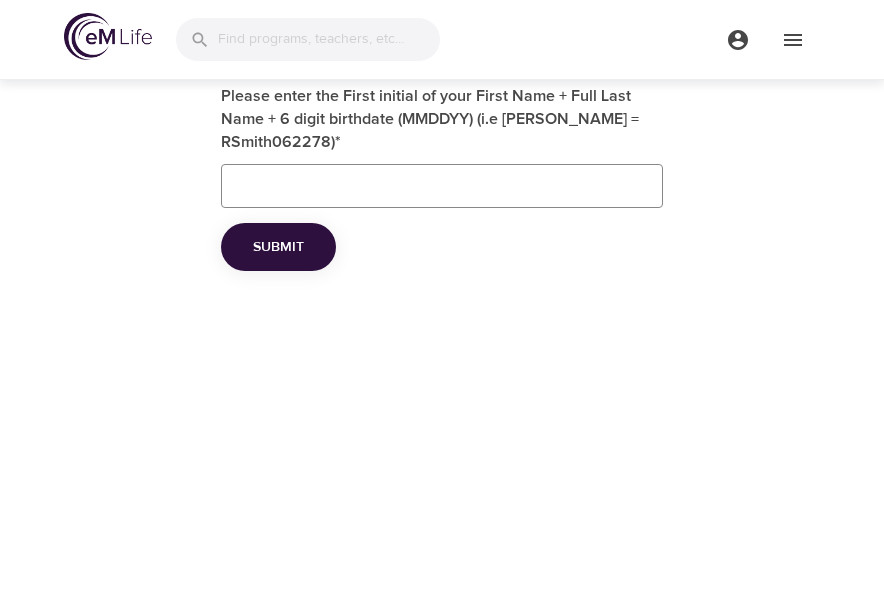 click on "Please enter the First initial of your First Name + Full Last Name + 6 digit birthdate (MMDDYY) (i.e Robert Smith = RSmith062278) *" at bounding box center [442, 186] 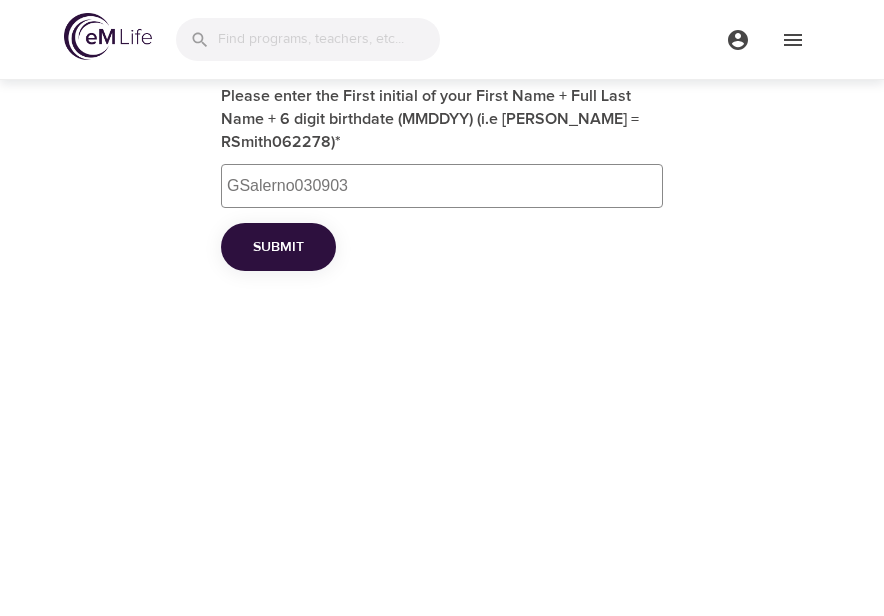 type on "GSalerno030903" 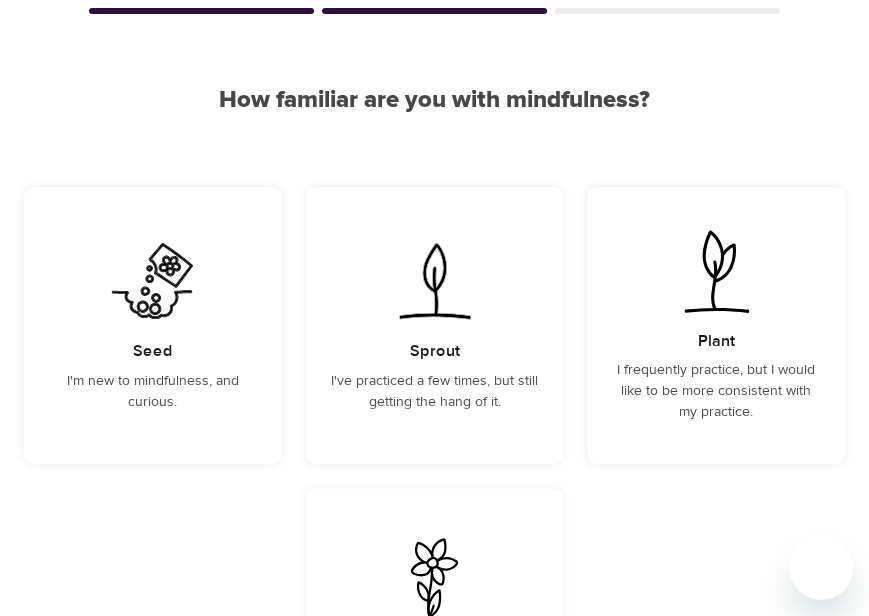 scroll, scrollTop: 114, scrollLeft: 0, axis: vertical 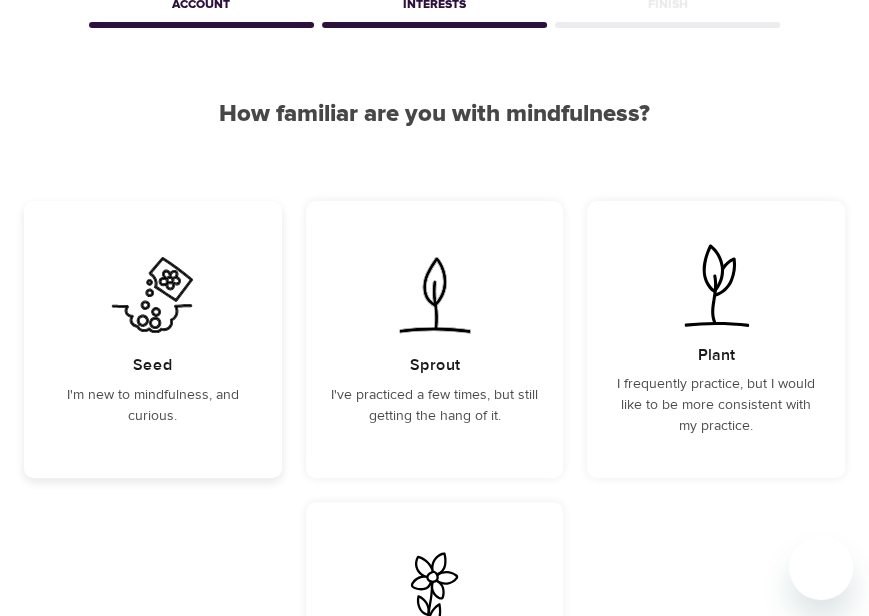 click at bounding box center (152, 295) 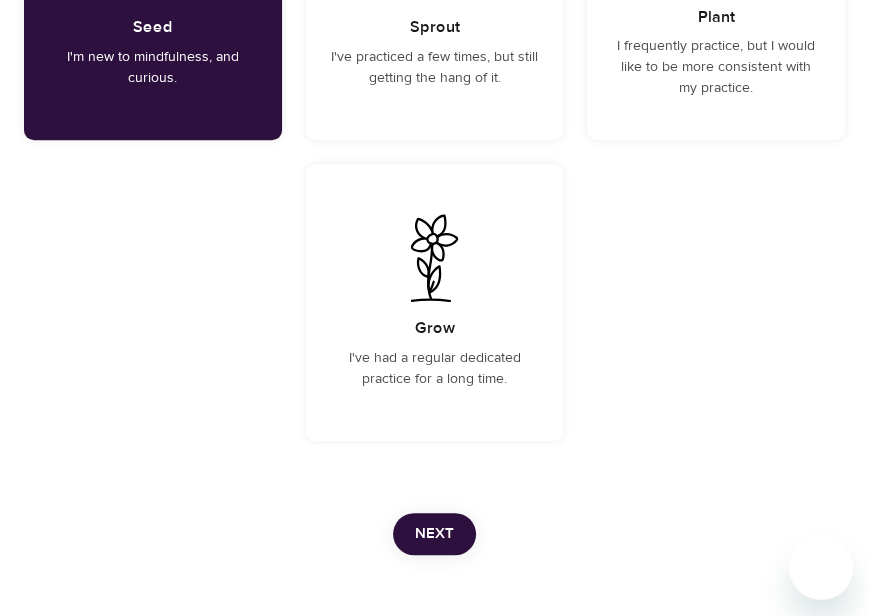 scroll, scrollTop: 533, scrollLeft: 0, axis: vertical 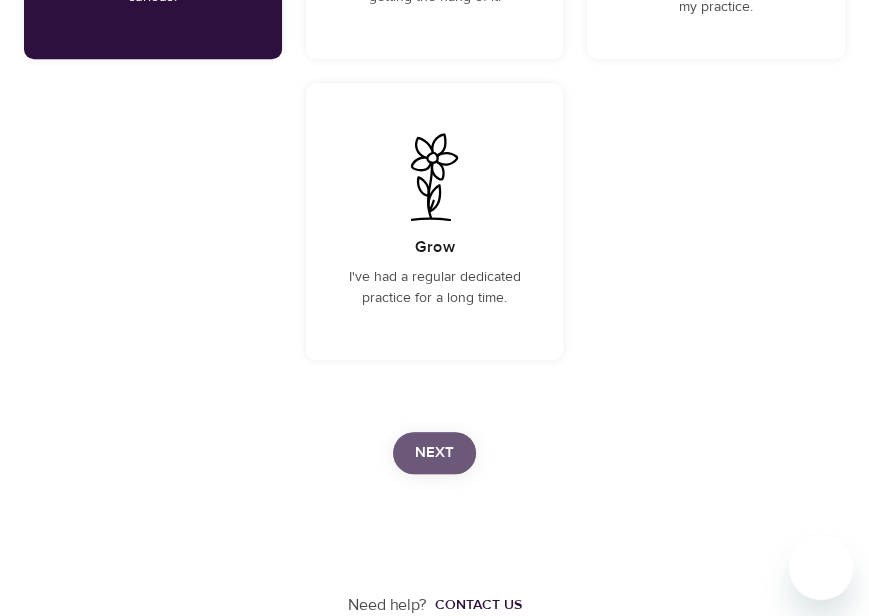 click on "Next" at bounding box center (434, 453) 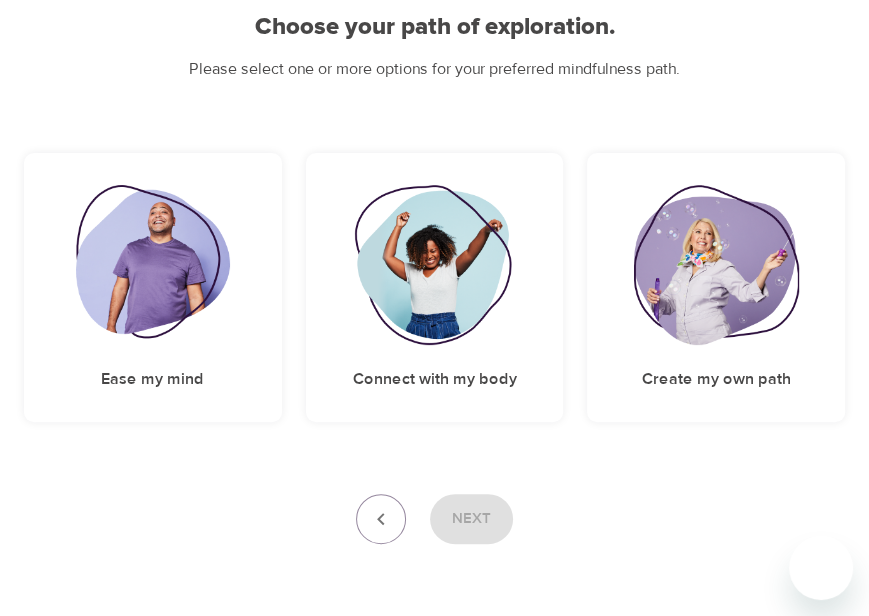 scroll, scrollTop: 203, scrollLeft: 0, axis: vertical 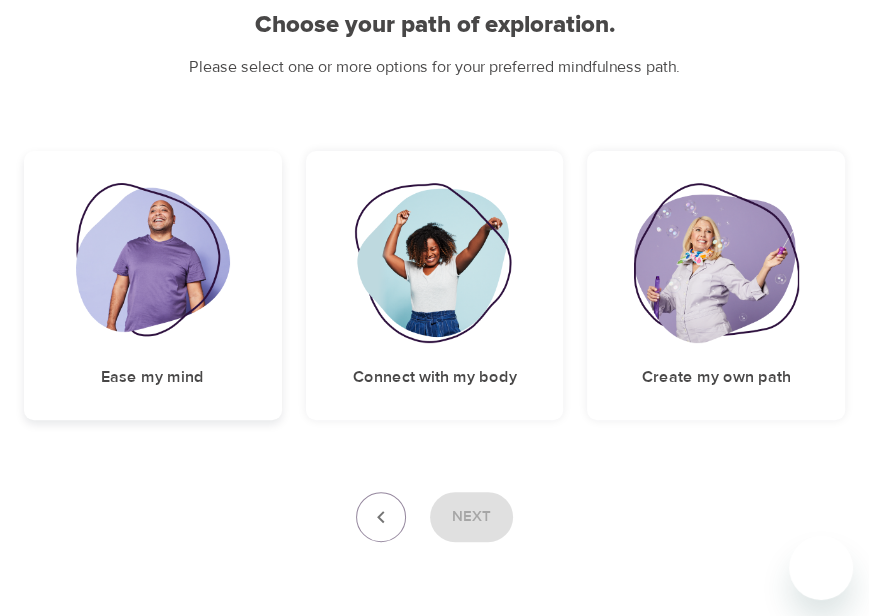click at bounding box center [153, 263] 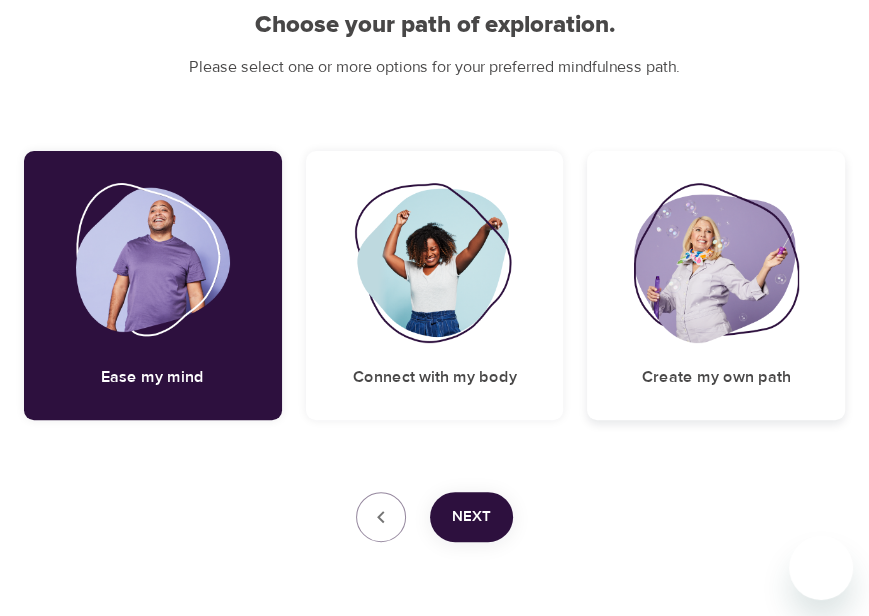 click at bounding box center [716, 263] 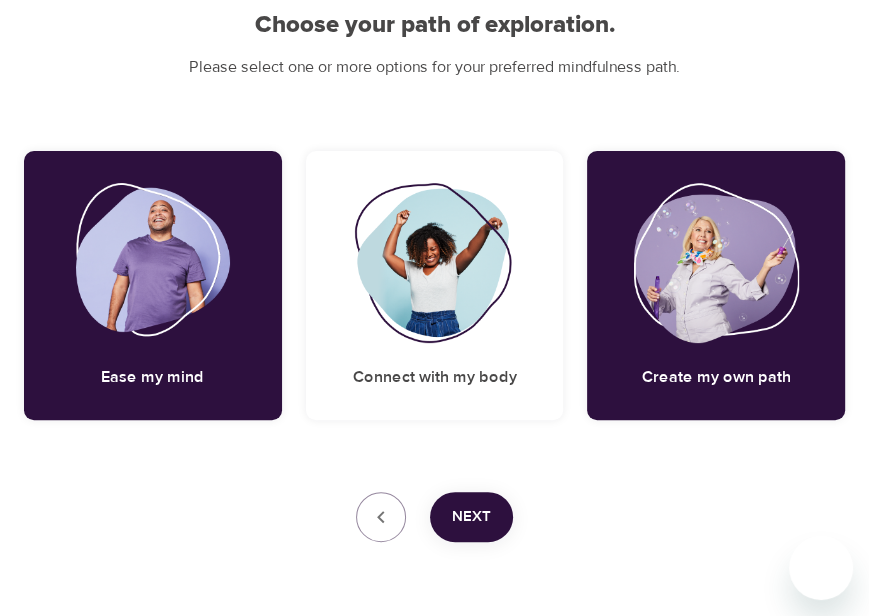click on "Next" at bounding box center (471, 517) 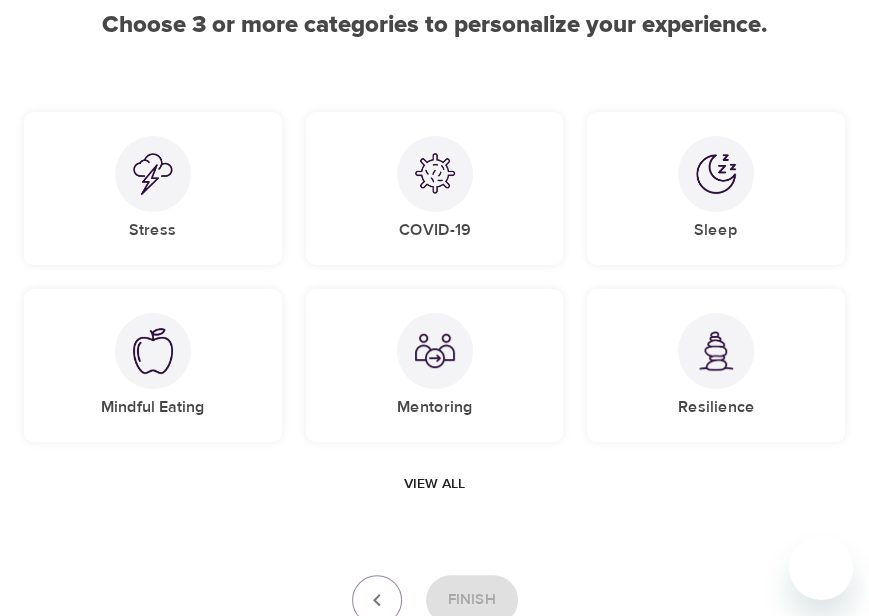scroll, scrollTop: 285, scrollLeft: 0, axis: vertical 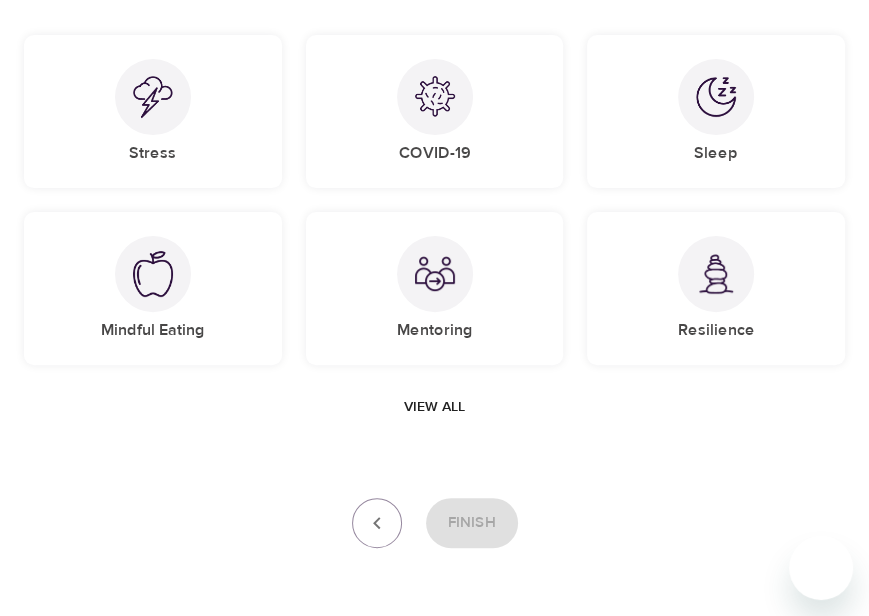 click on "View all" at bounding box center [434, 407] 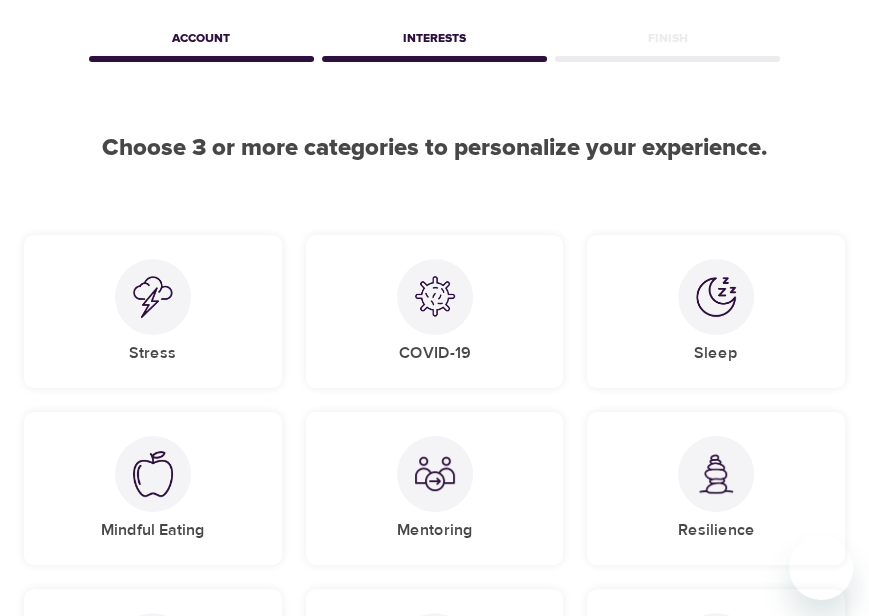 scroll, scrollTop: 112, scrollLeft: 0, axis: vertical 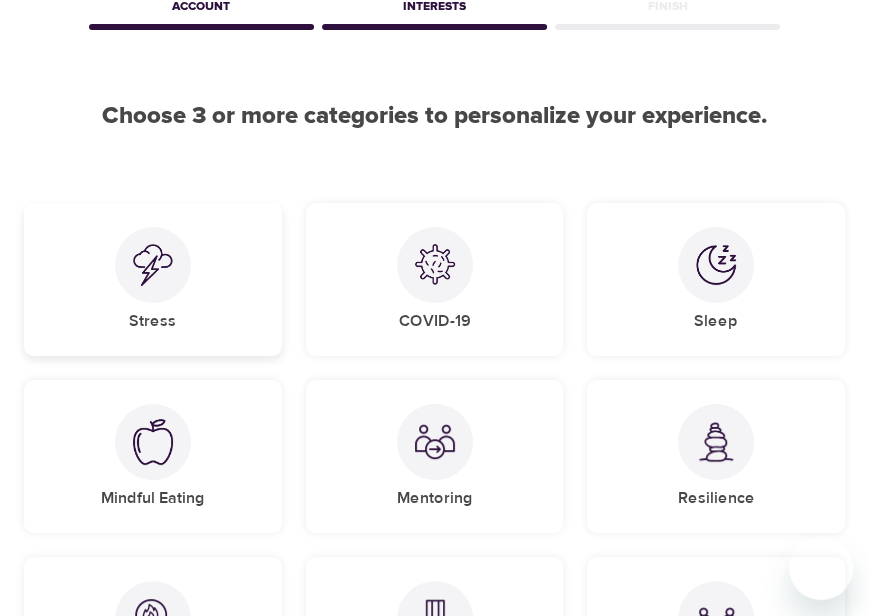 click on "Stress" at bounding box center [153, 279] 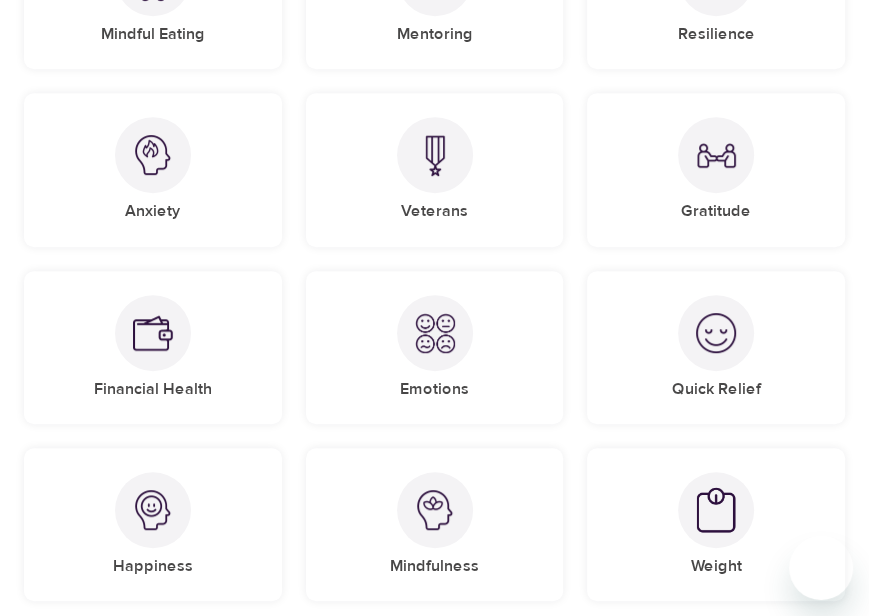 scroll, scrollTop: 565, scrollLeft: 0, axis: vertical 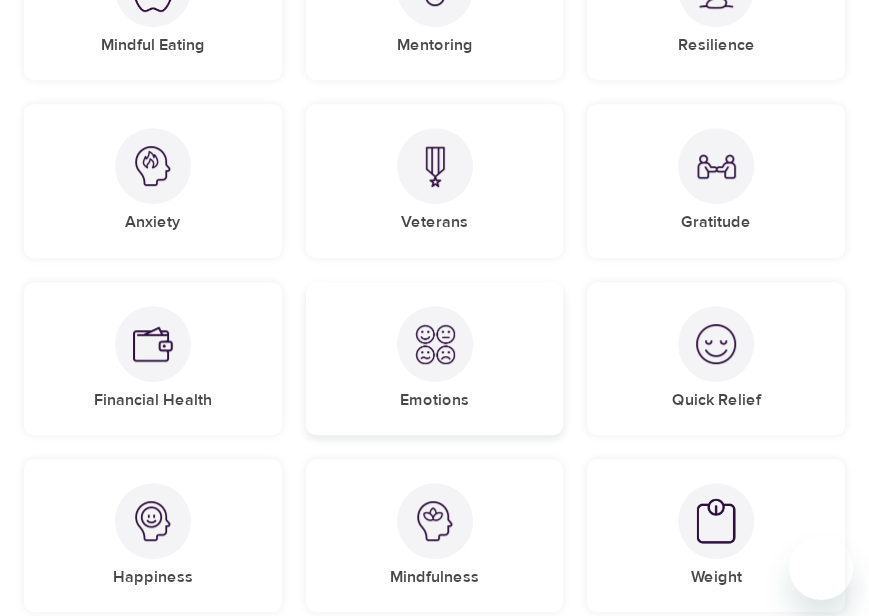 click on "Emotions" at bounding box center (435, 358) 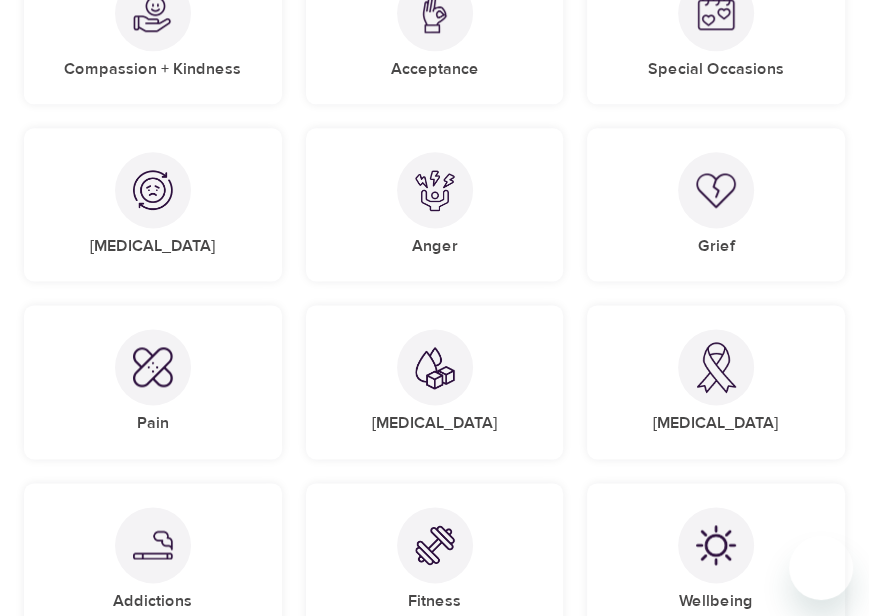 scroll, scrollTop: 1362, scrollLeft: 0, axis: vertical 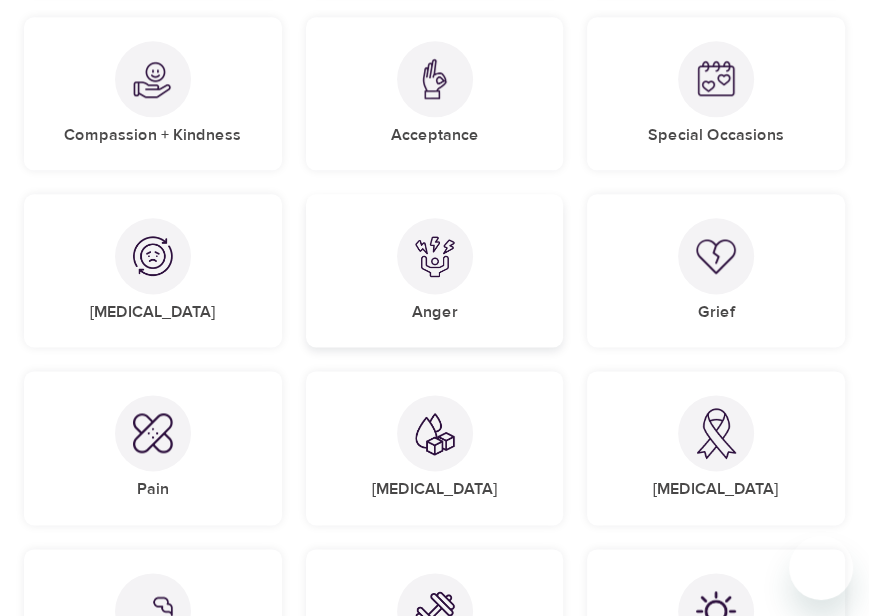 click on "Anger" at bounding box center [435, 270] 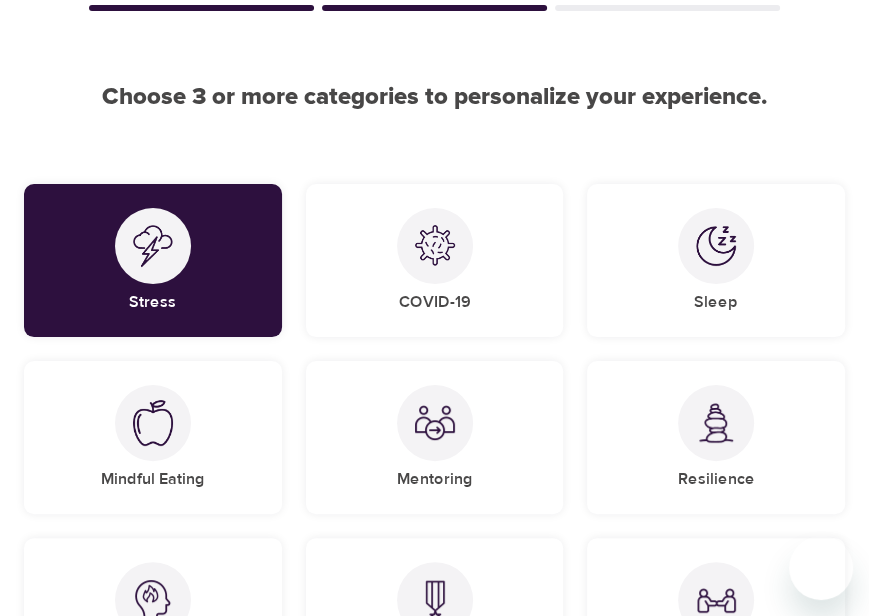 scroll, scrollTop: 166, scrollLeft: 0, axis: vertical 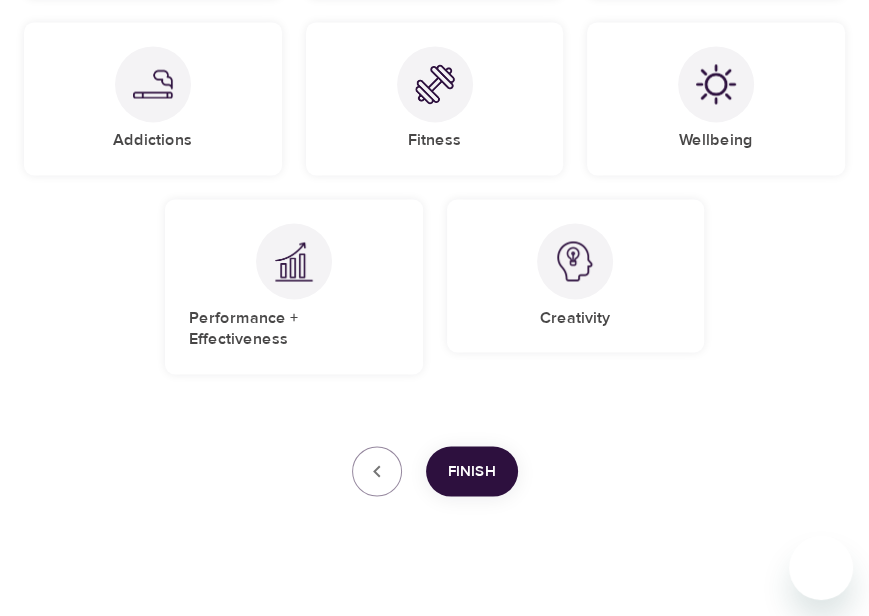 click on "Finish" at bounding box center [472, 471] 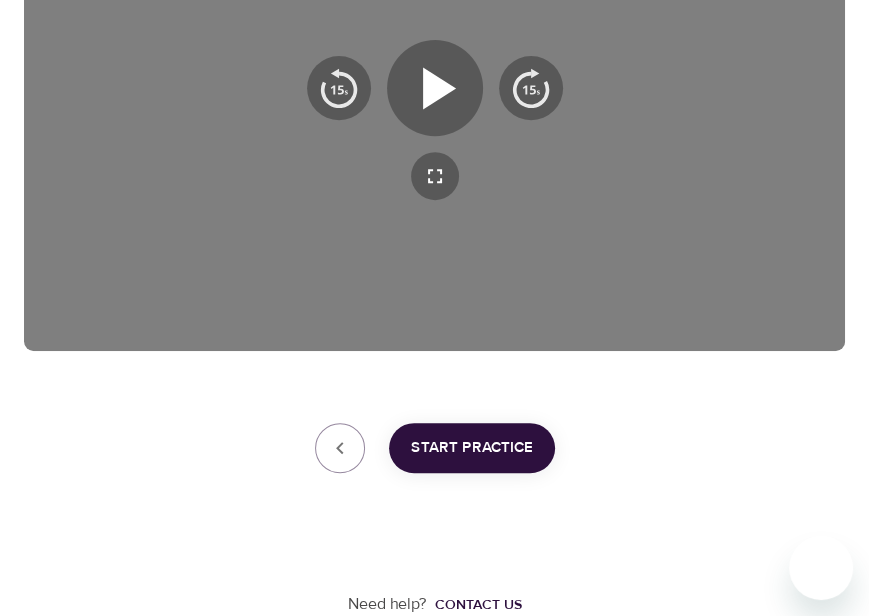scroll, scrollTop: 463, scrollLeft: 0, axis: vertical 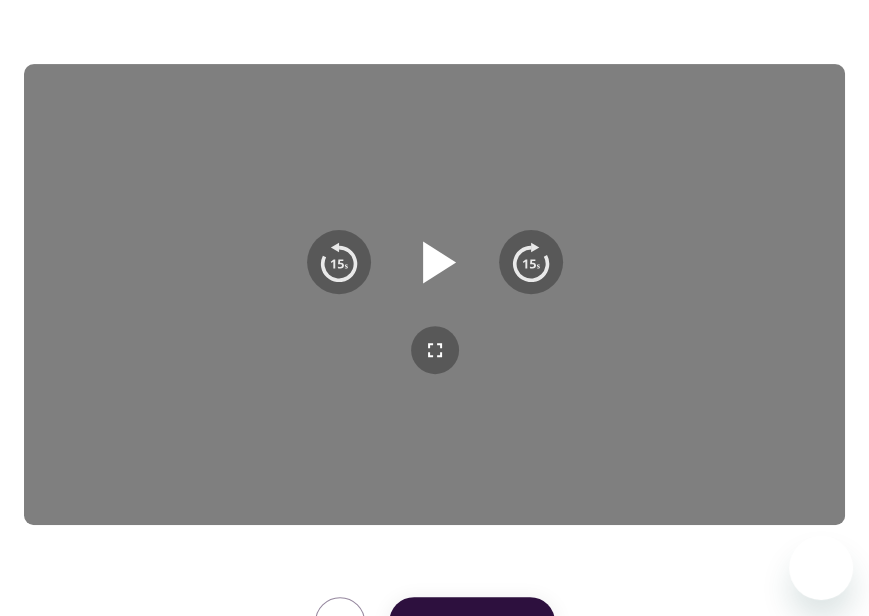click 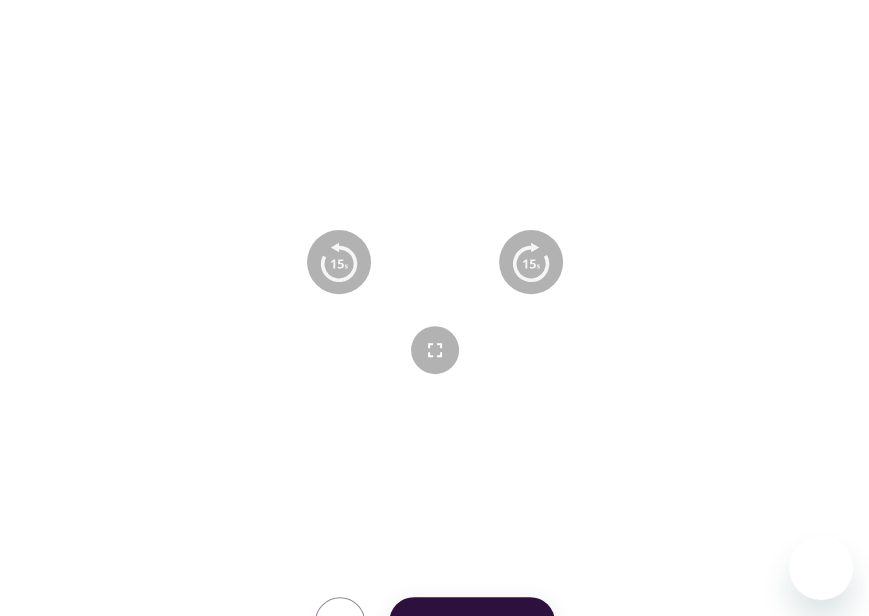 click 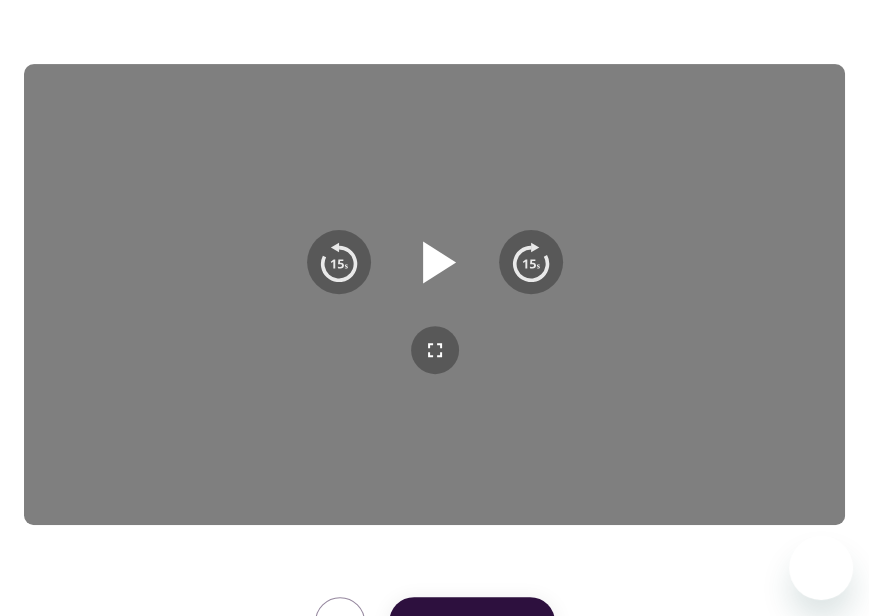 type 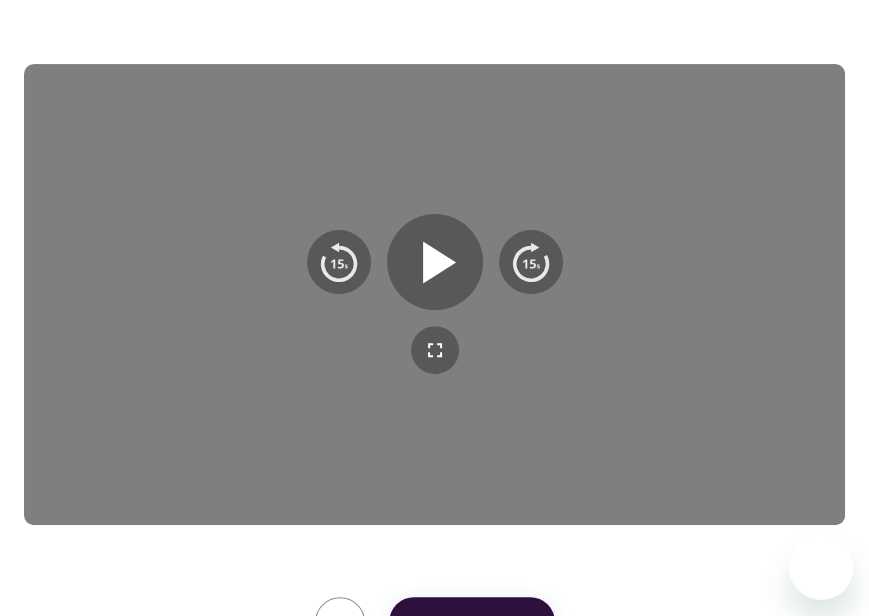 scroll, scrollTop: 464, scrollLeft: 0, axis: vertical 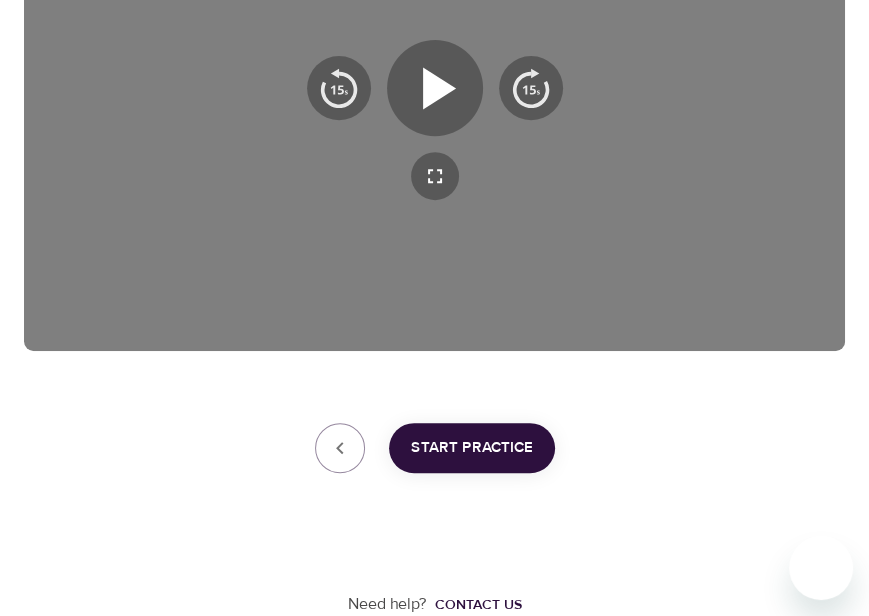 click on "Start Practice" at bounding box center (472, 448) 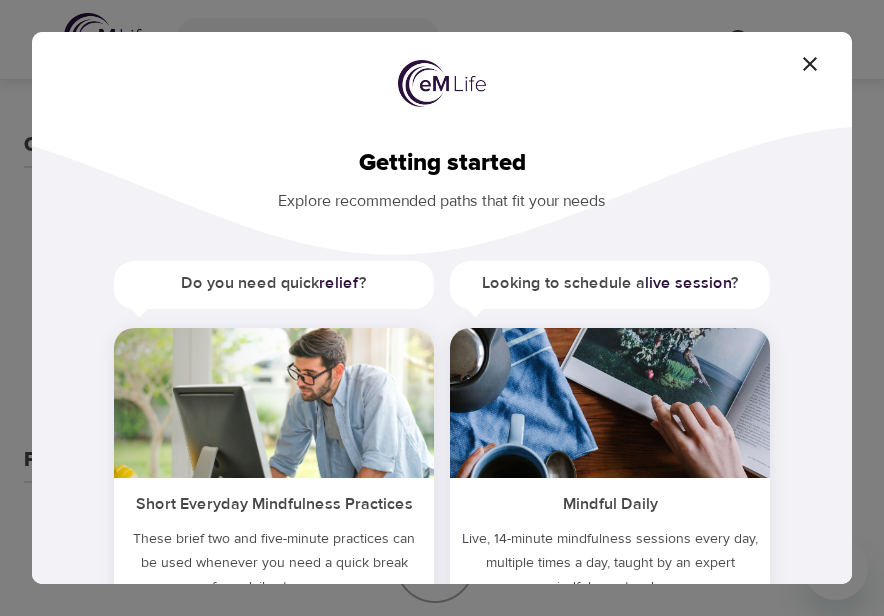 click on "Short Everyday Mindfulness Practices" at bounding box center [274, 502] 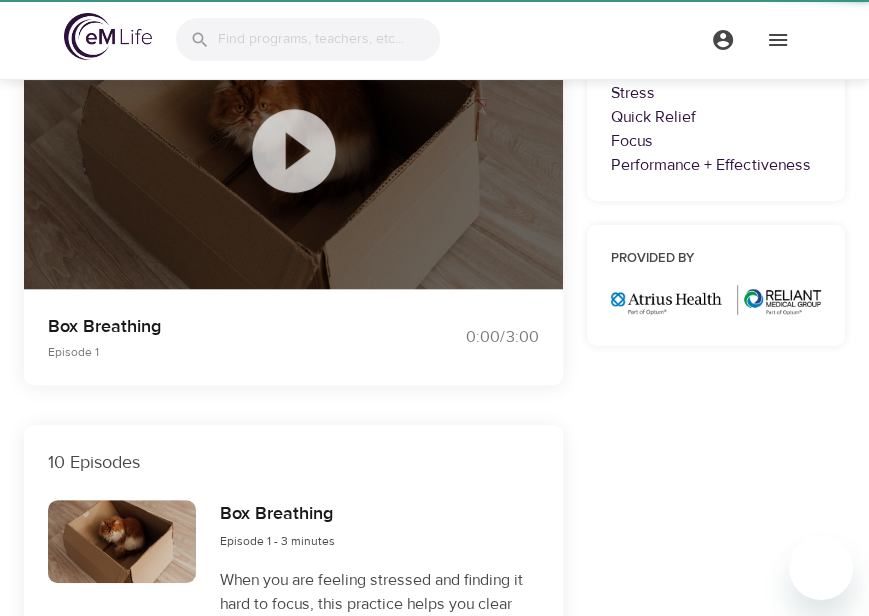 scroll, scrollTop: 464, scrollLeft: 0, axis: vertical 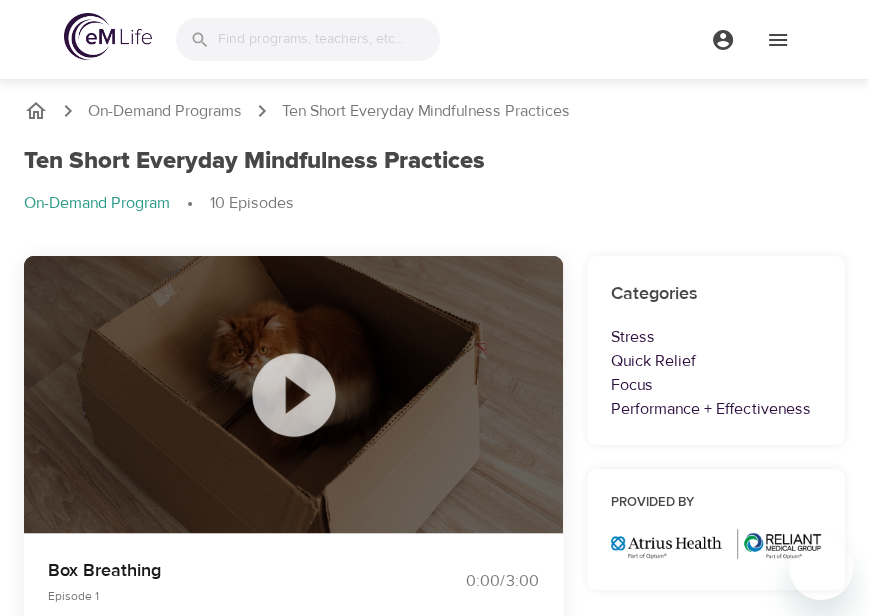 click 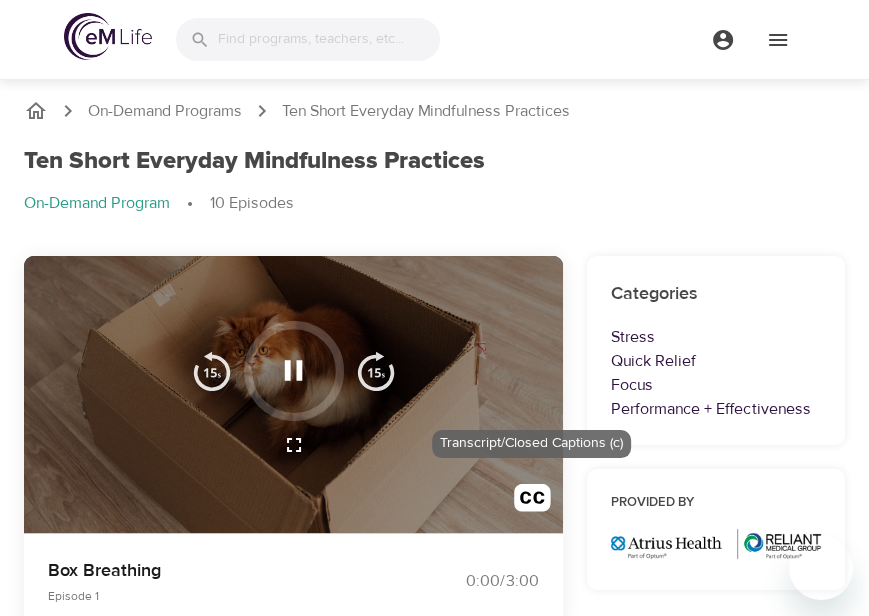 click at bounding box center [532, 502] 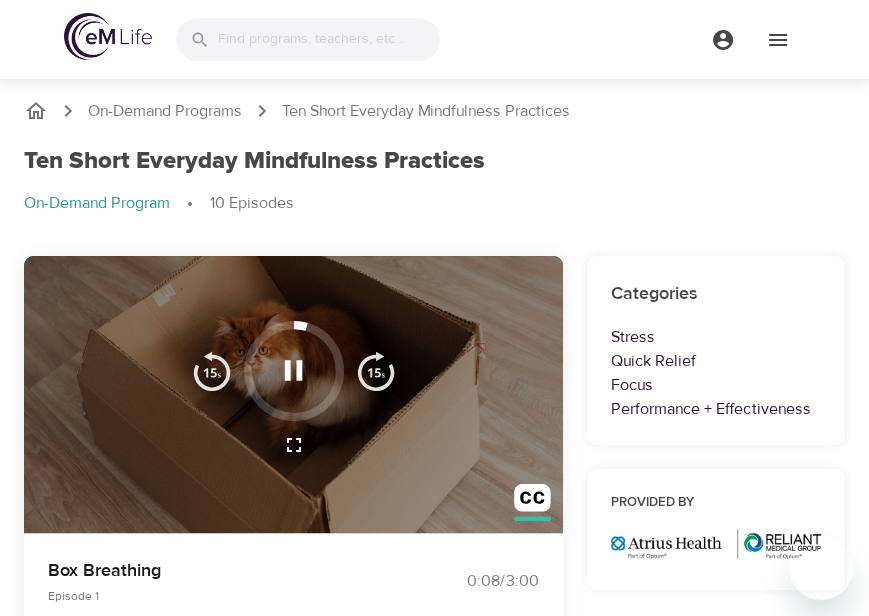 click at bounding box center [212, 371] 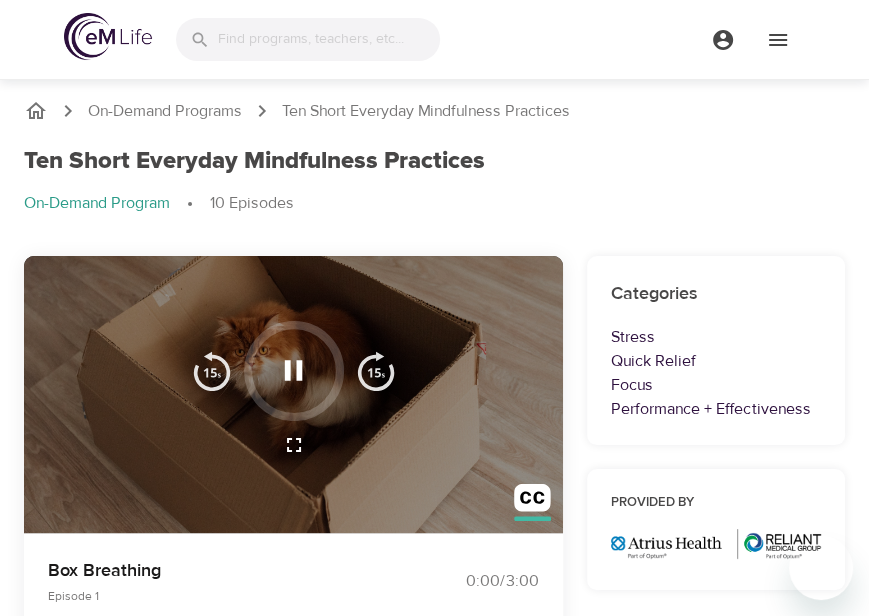 type 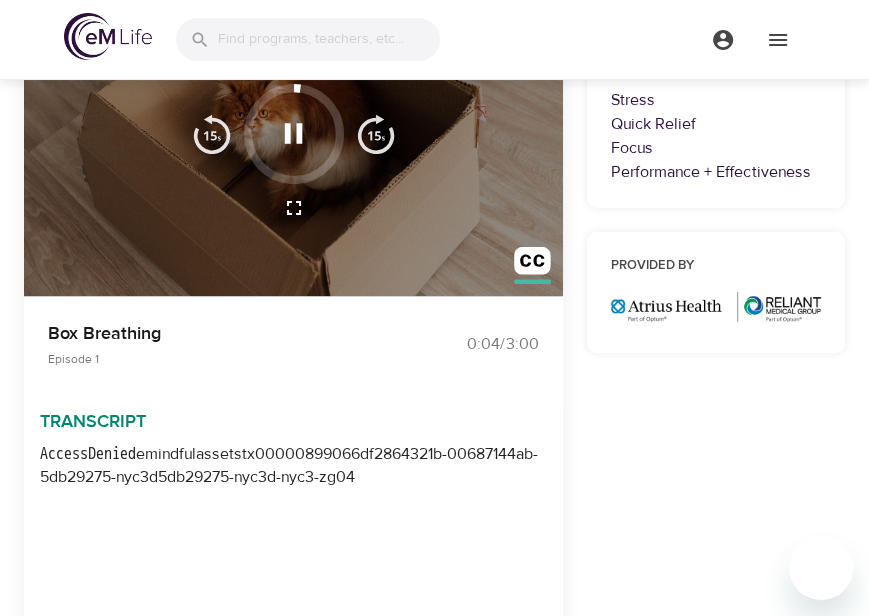 scroll, scrollTop: 280, scrollLeft: 0, axis: vertical 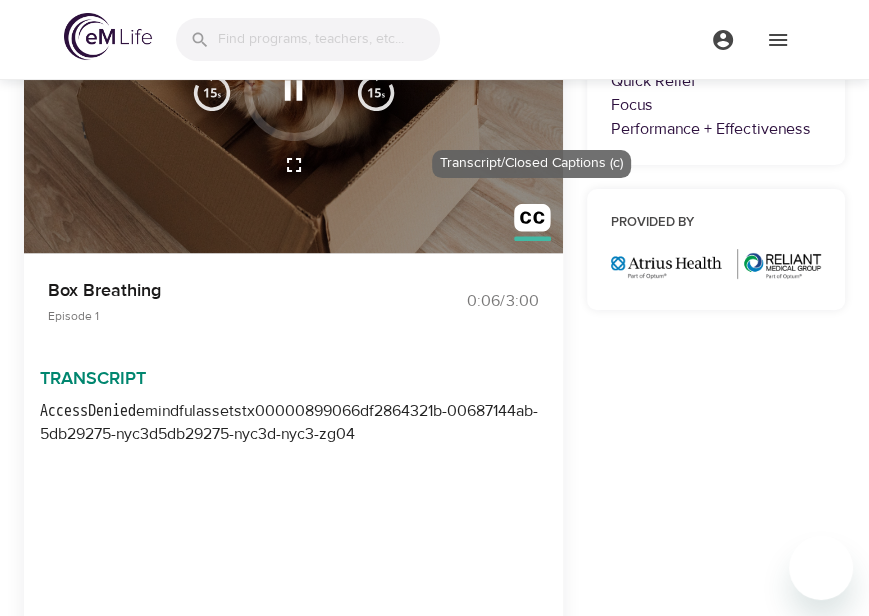 click at bounding box center (532, 222) 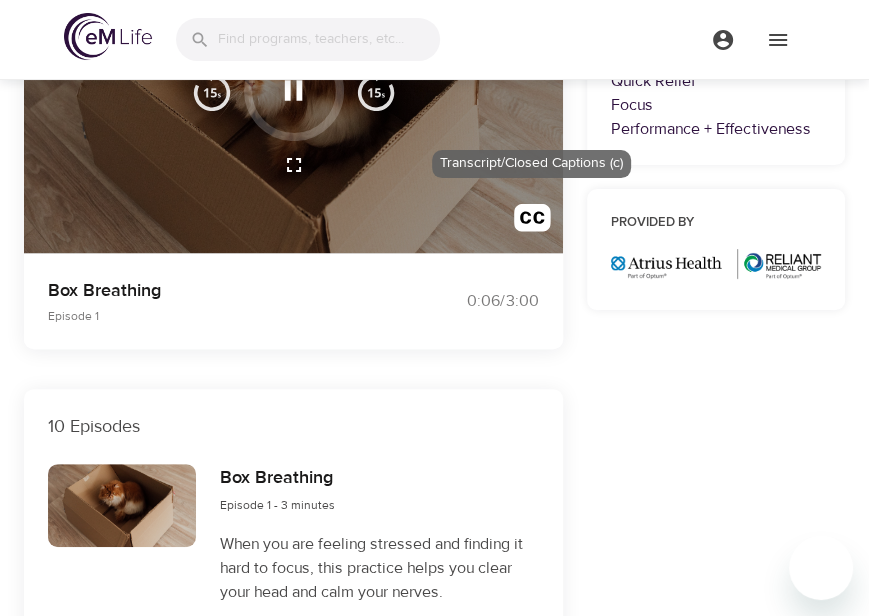 click at bounding box center (532, 222) 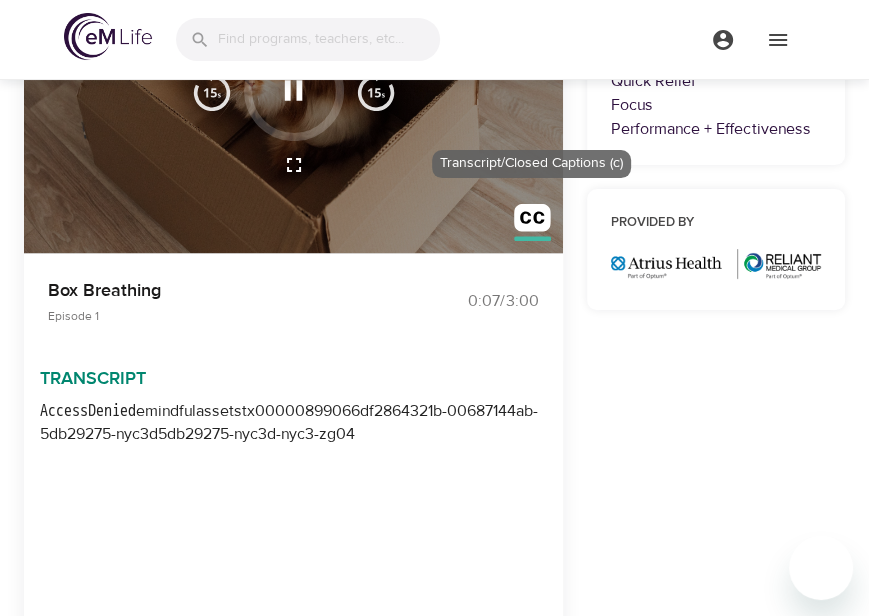 click at bounding box center [532, 222] 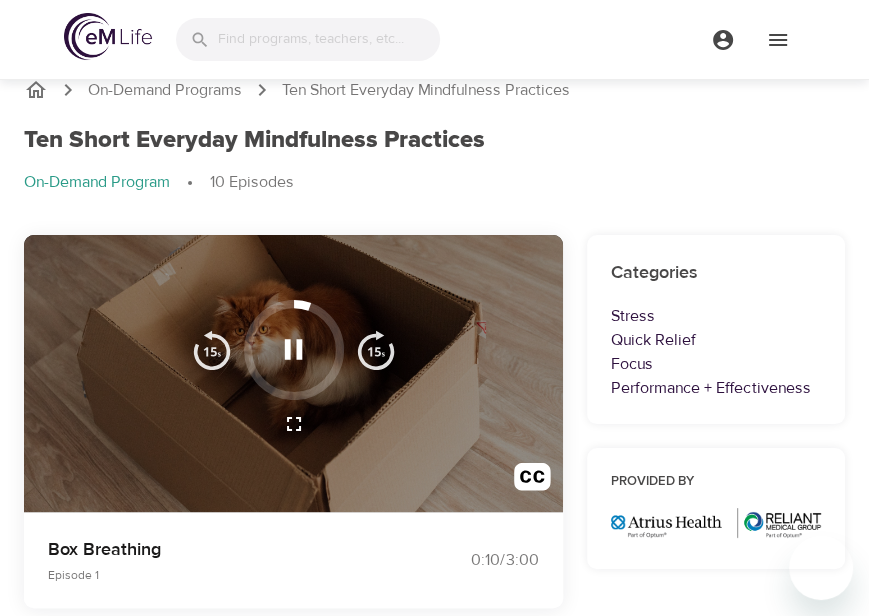 scroll, scrollTop: 12, scrollLeft: 0, axis: vertical 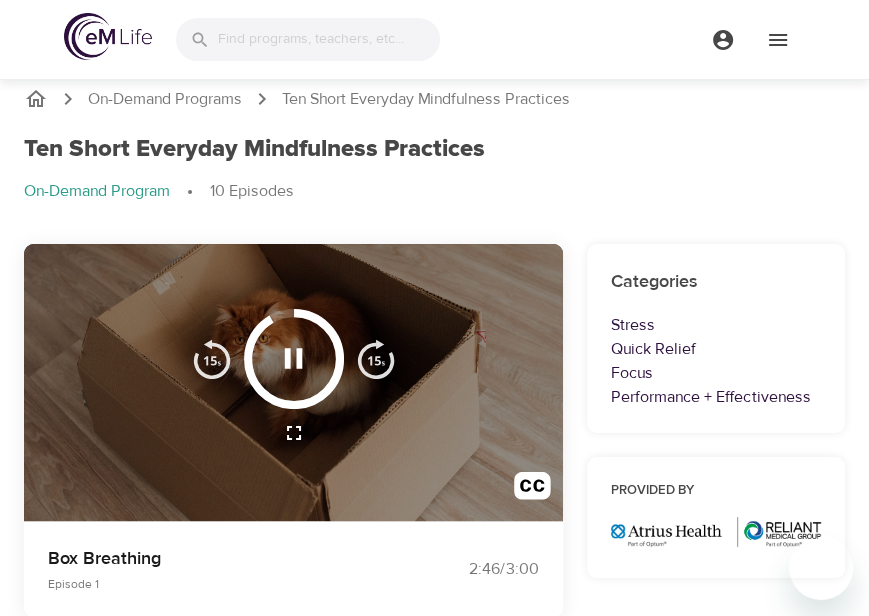 click 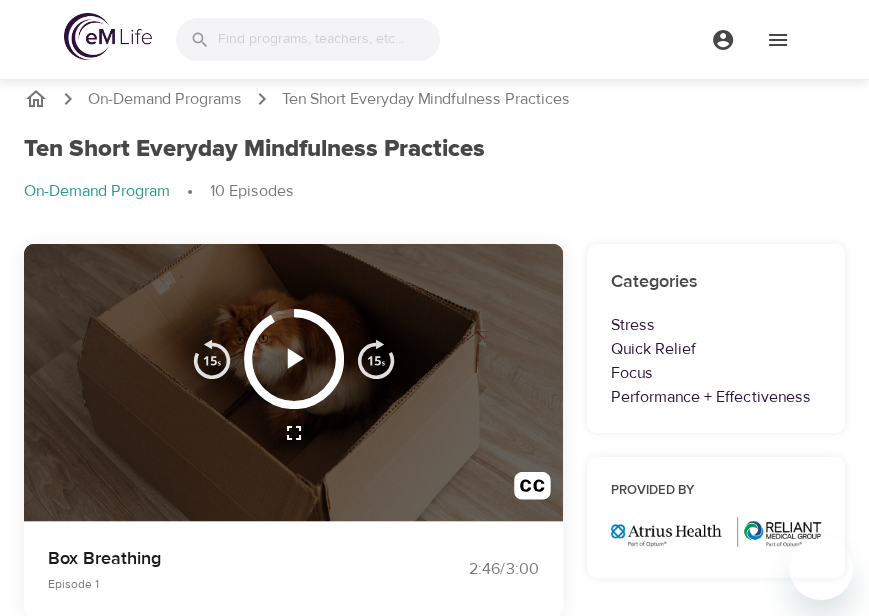 click 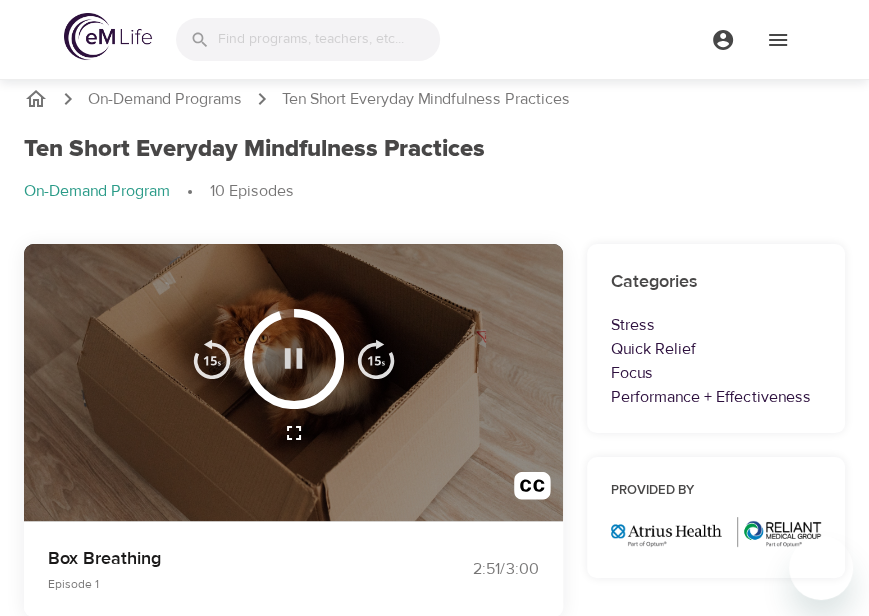 click 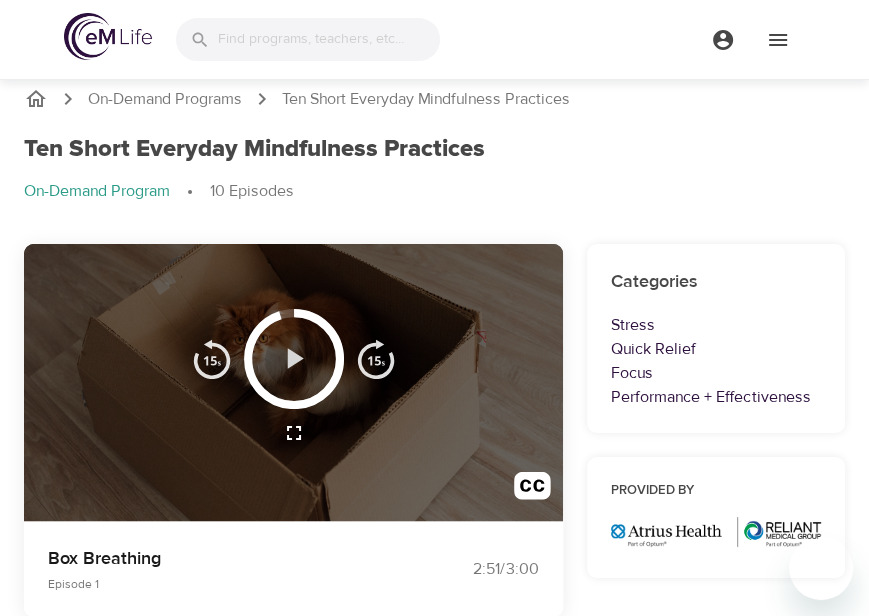 click 